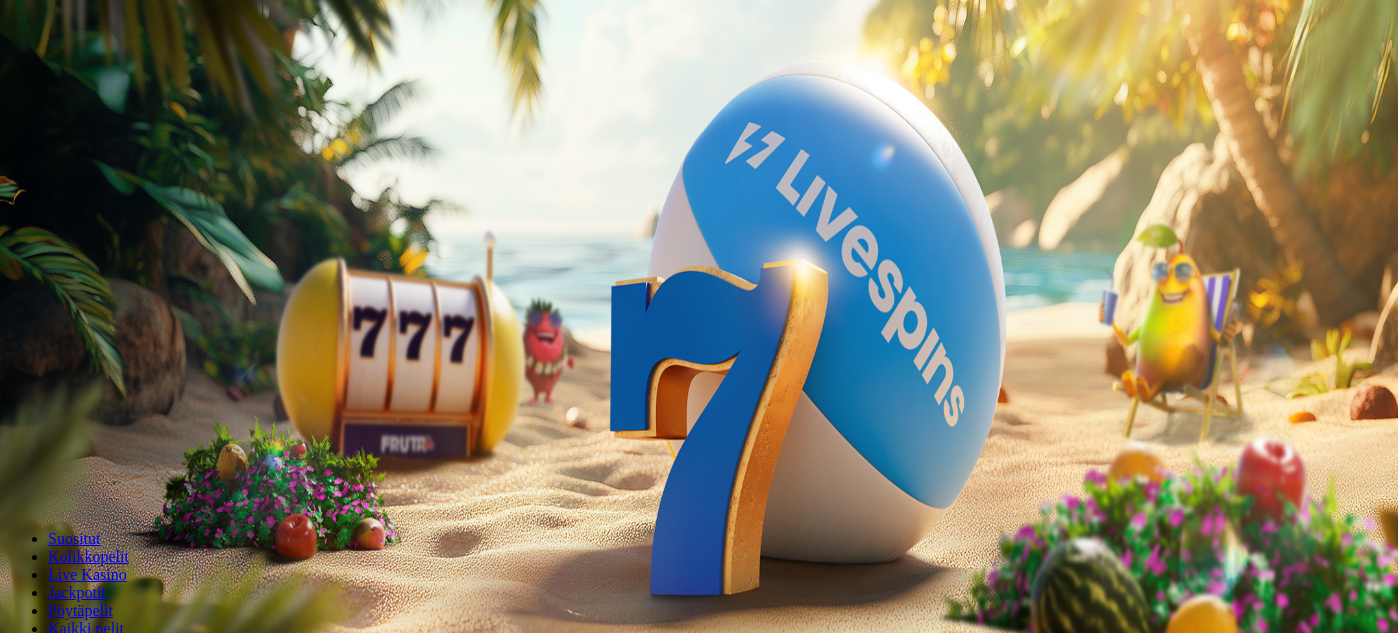 scroll, scrollTop: 0, scrollLeft: 0, axis: both 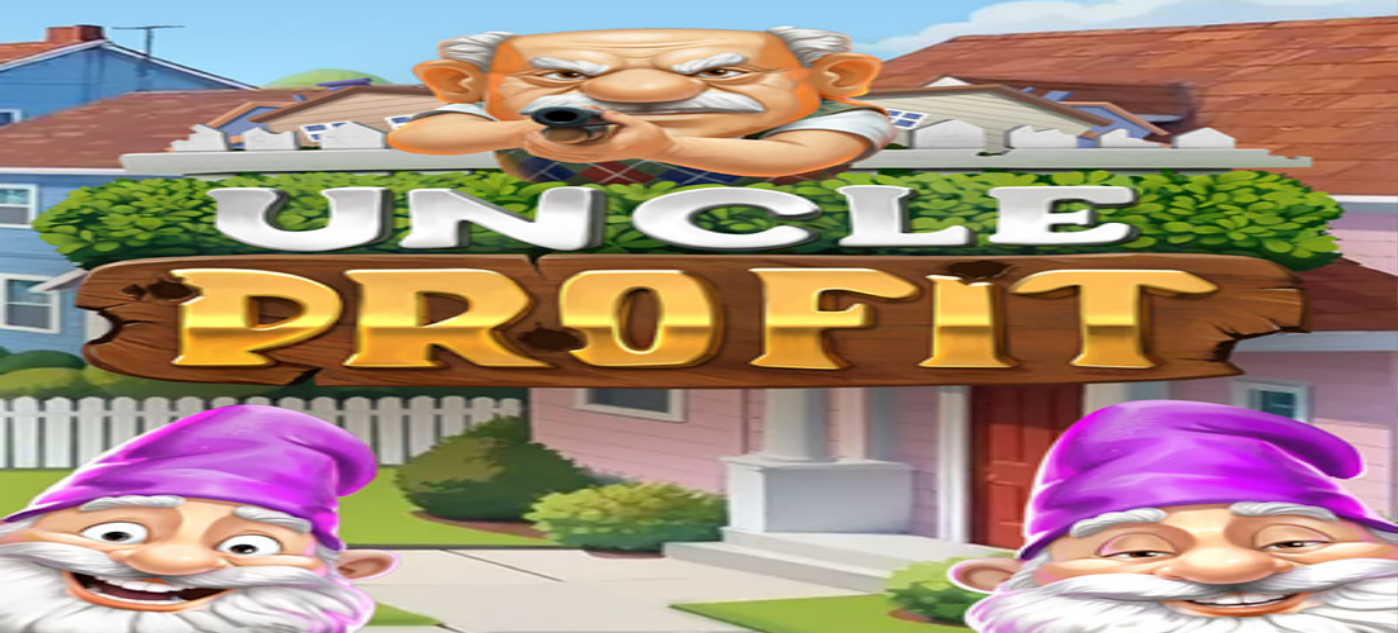 click on "Talleta ja pelaa" at bounding box center [60, 485] 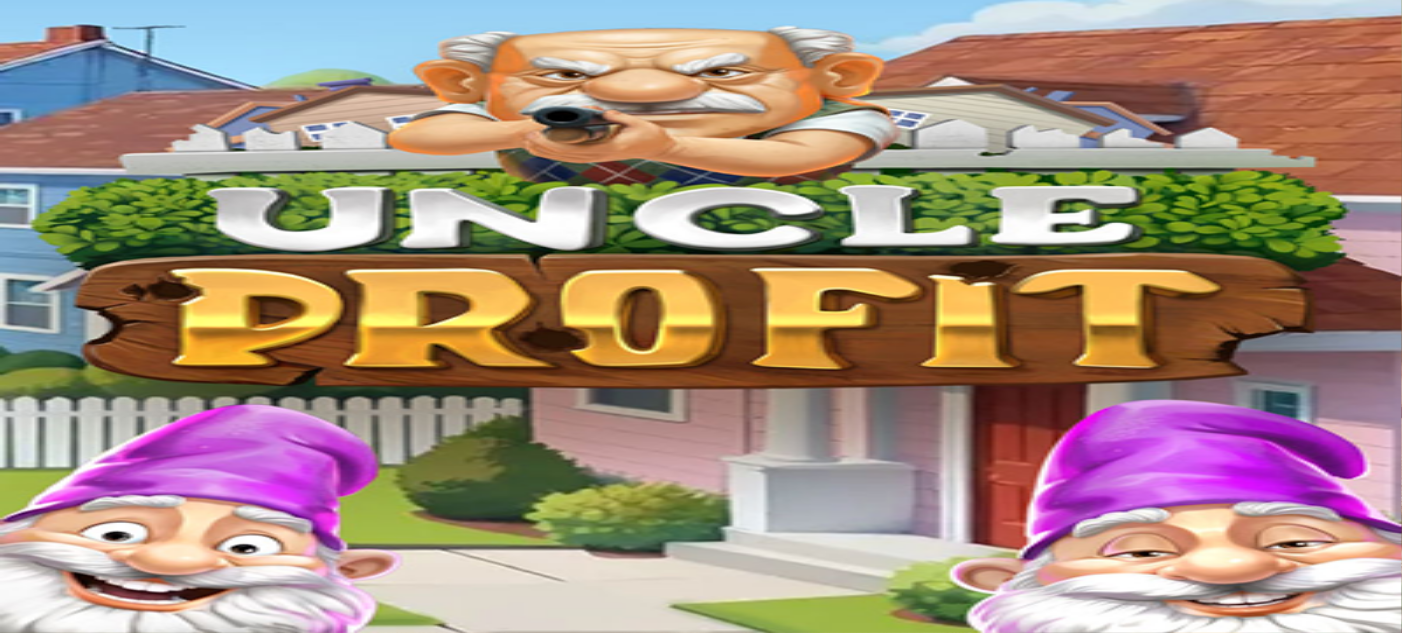 click on "Talletus € 0.00 Kirjaudu Kasino Live Kasino Tarjoukset" at bounding box center [701, 107] 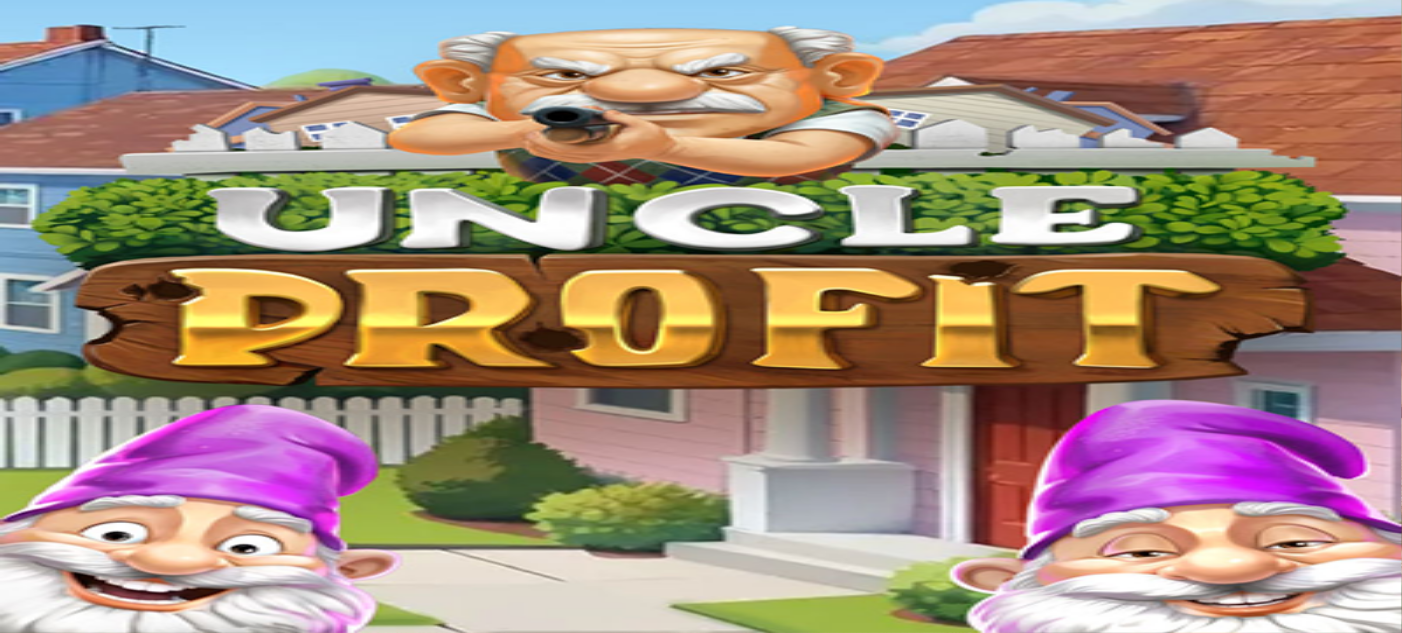 click on "€50" at bounding box center (210, 341) 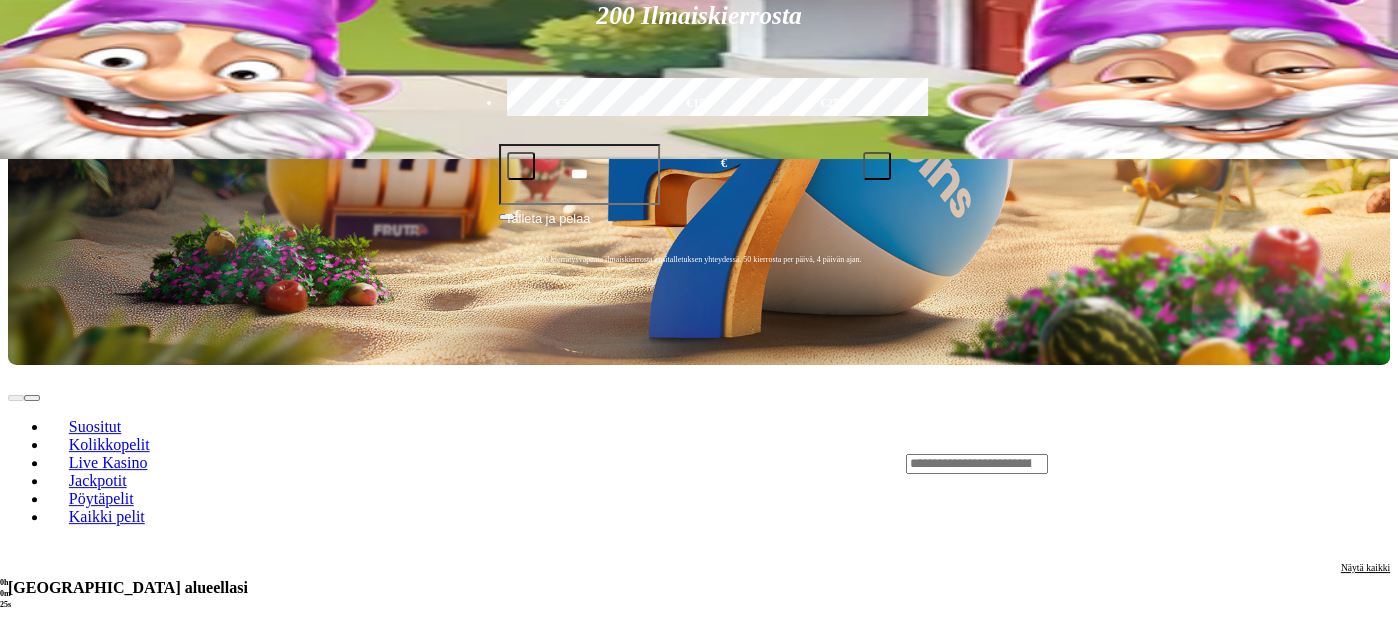 scroll, scrollTop: 500, scrollLeft: 0, axis: vertical 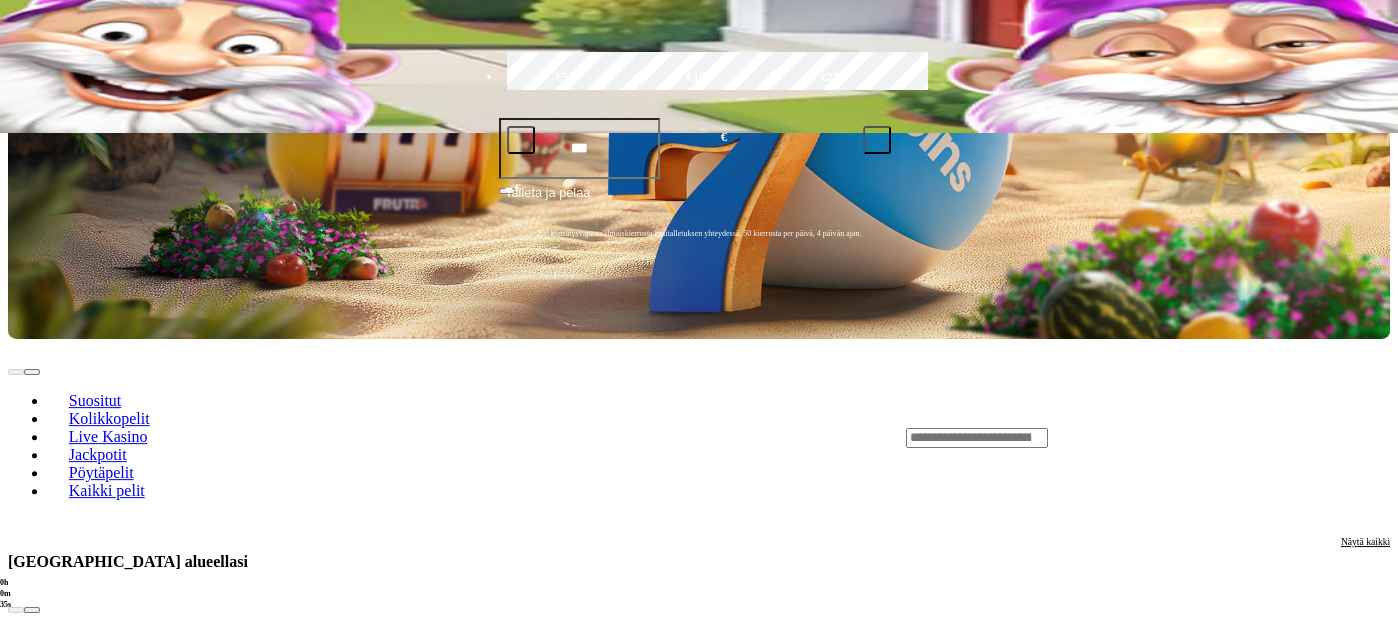 click on "Live Kasino" at bounding box center [87, -216] 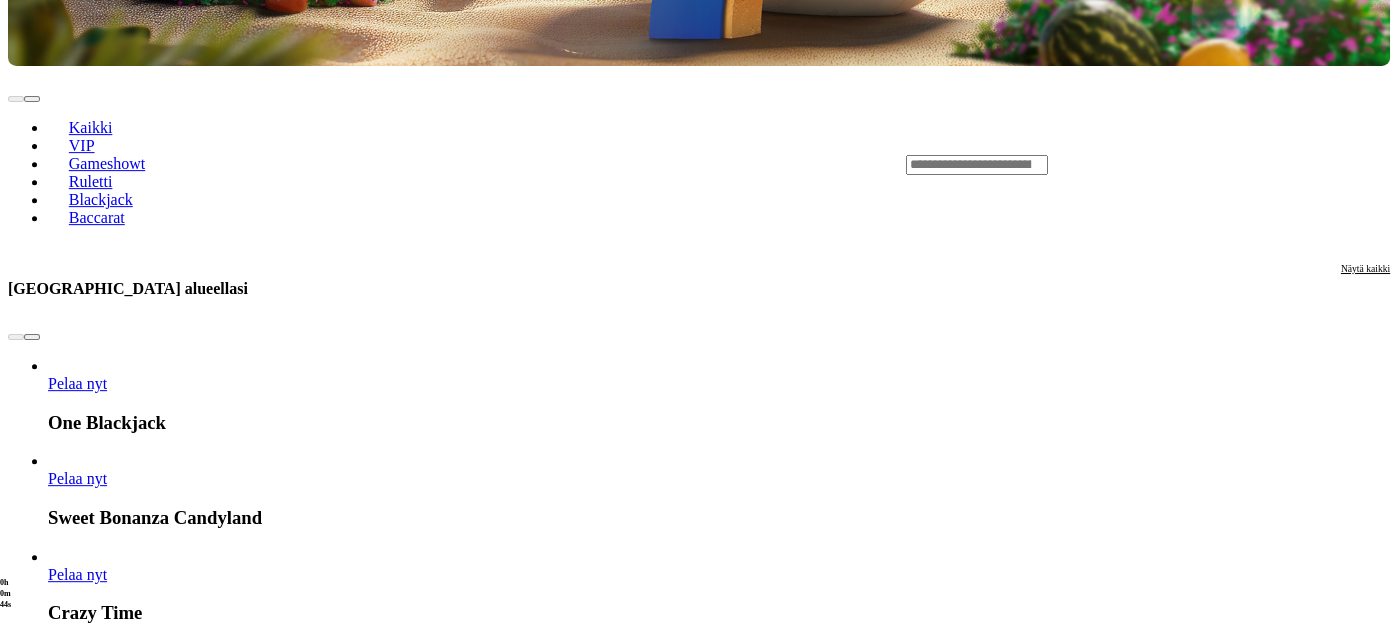 scroll, scrollTop: 800, scrollLeft: 0, axis: vertical 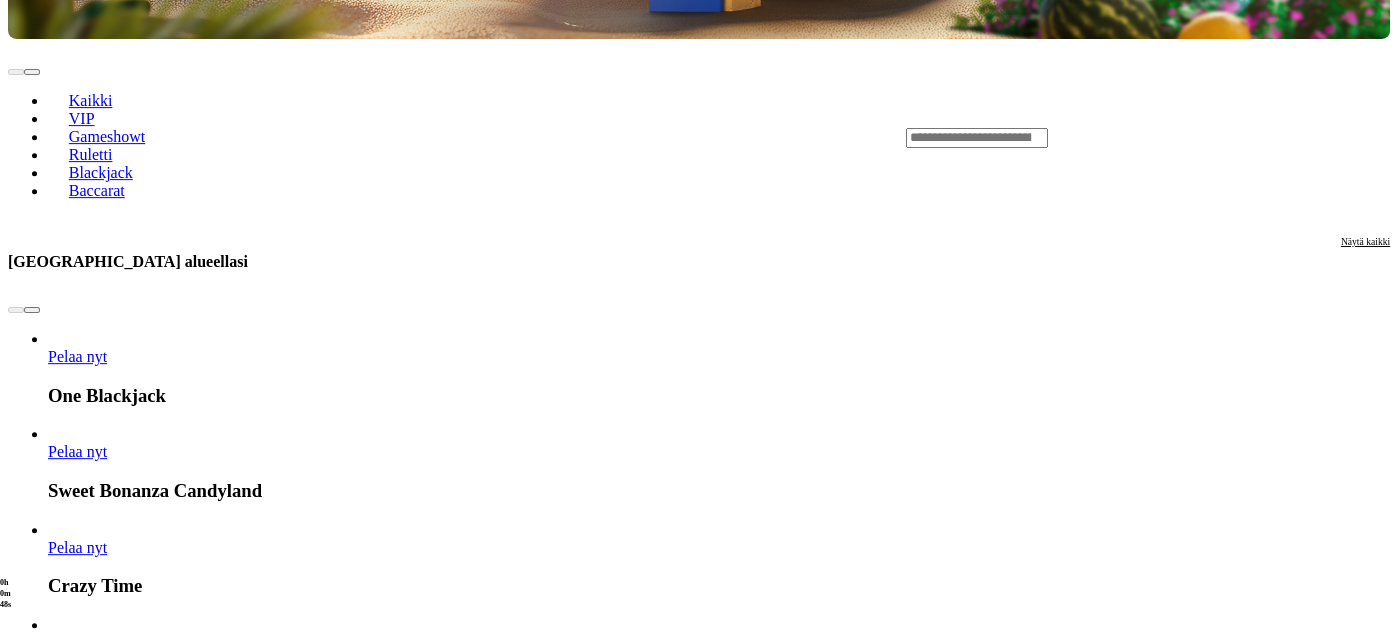 click on "Kasino" at bounding box center [70, -534] 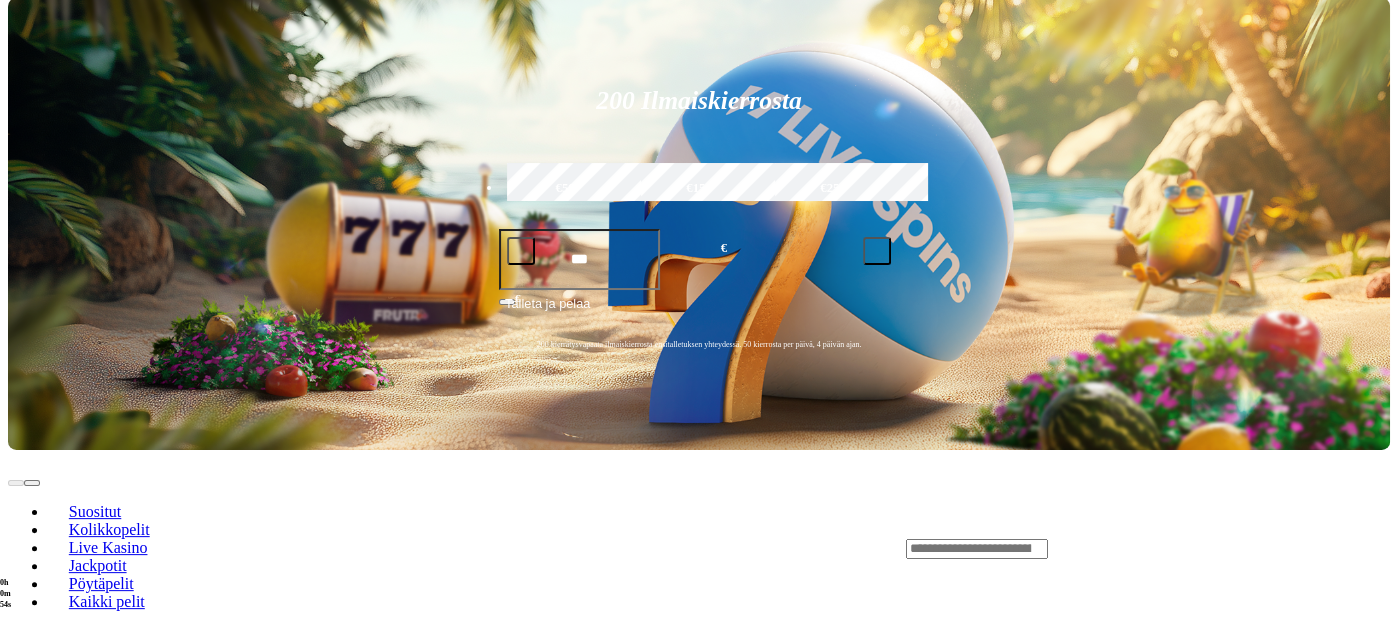 scroll, scrollTop: 400, scrollLeft: 0, axis: vertical 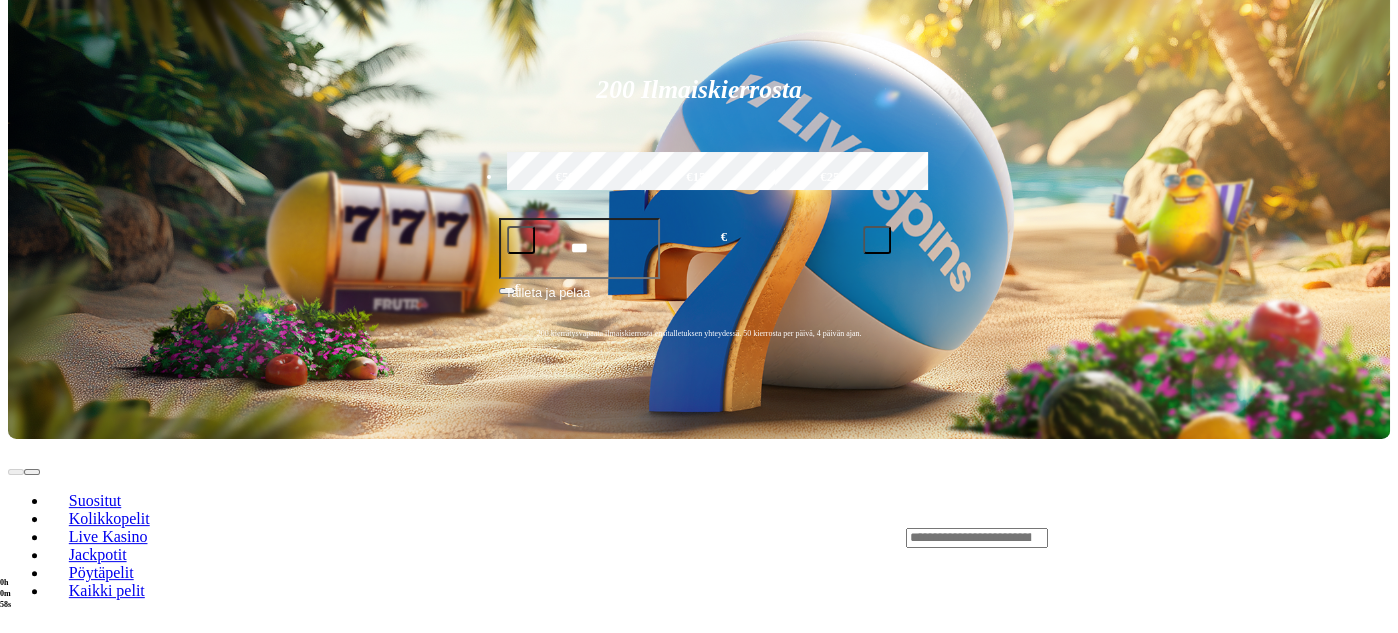 click on "Pelaa nyt" at bounding box center (77, 2199) 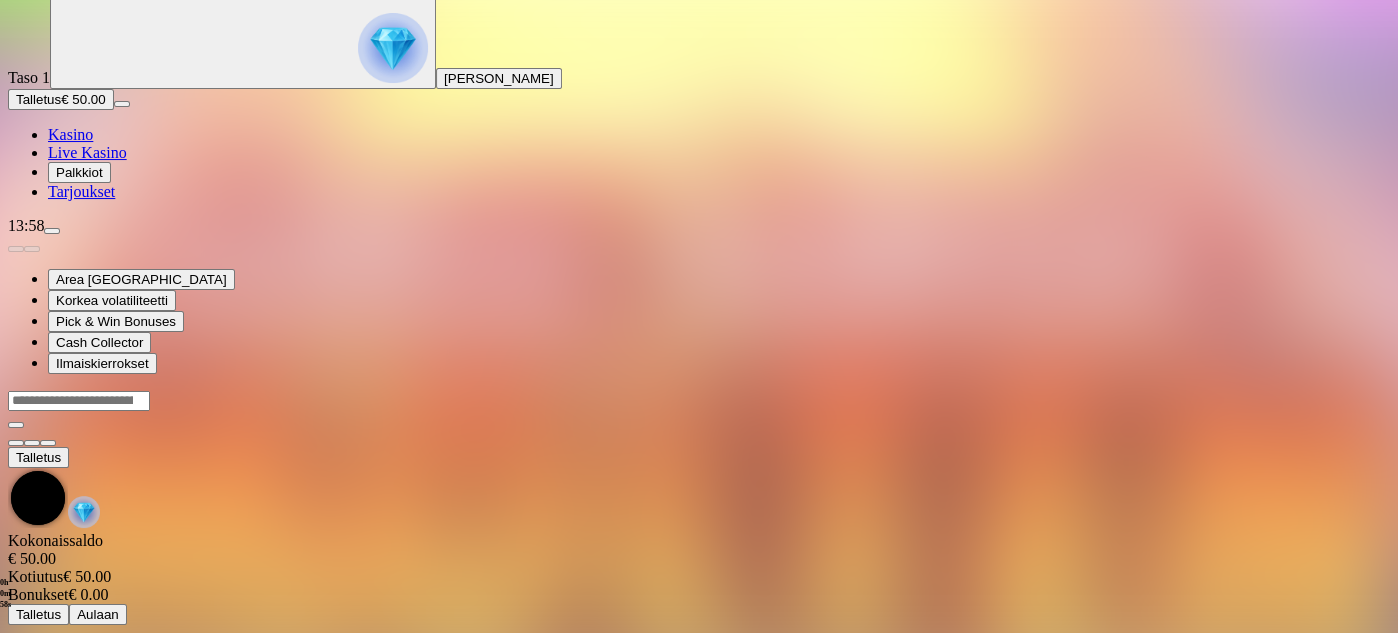 scroll, scrollTop: 0, scrollLeft: 0, axis: both 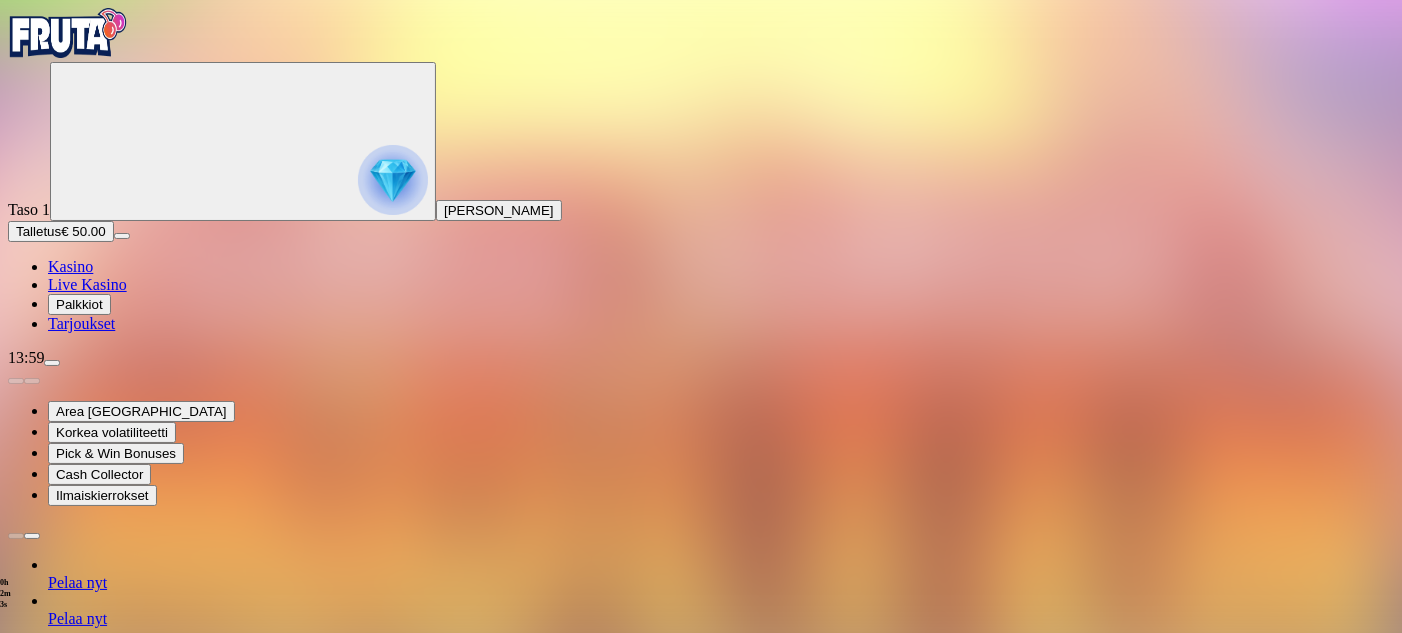 click on "Ilmaiskierrokset" at bounding box center (102, 495) 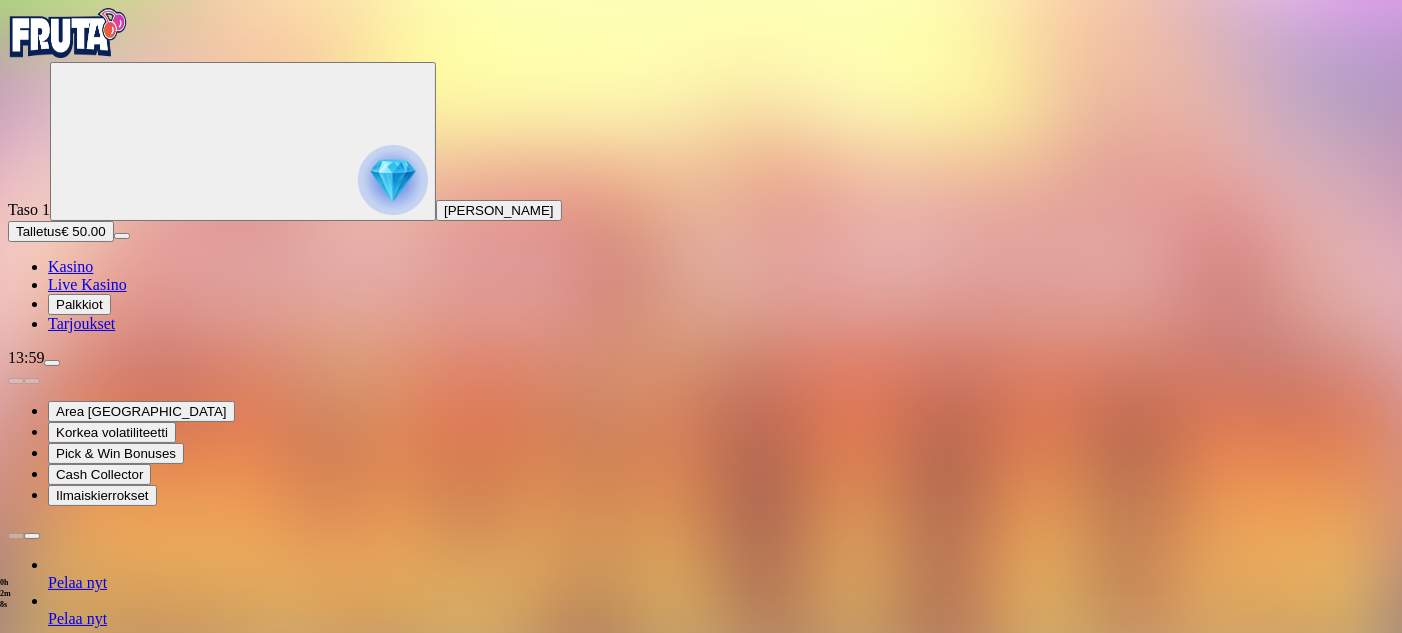click on "Pelaa nyt" at bounding box center [77, 834] 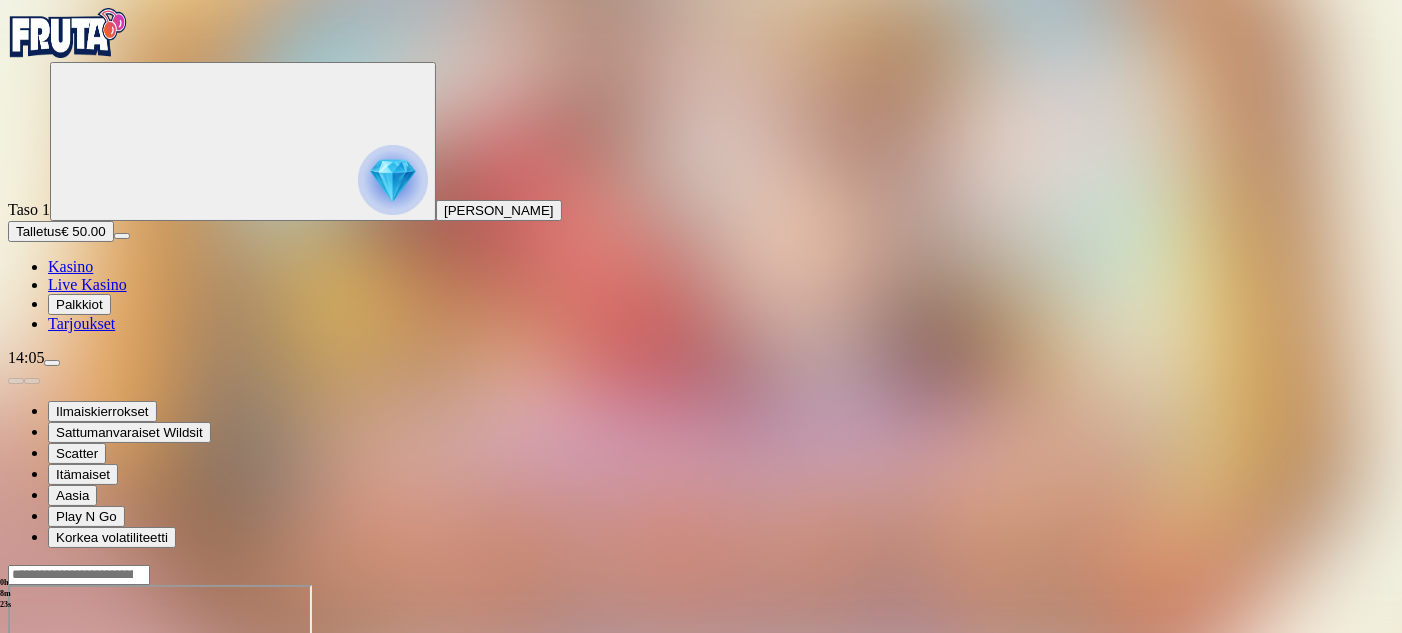 click at bounding box center (16, 757) 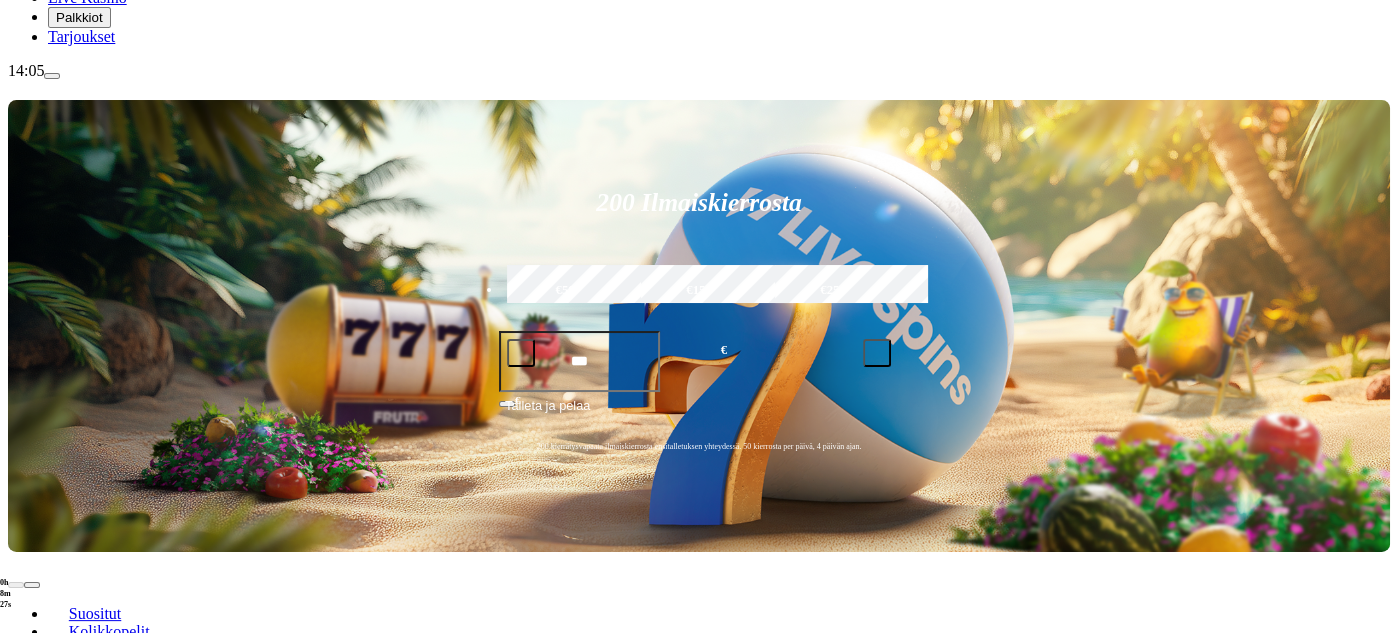 scroll, scrollTop: 400, scrollLeft: 0, axis: vertical 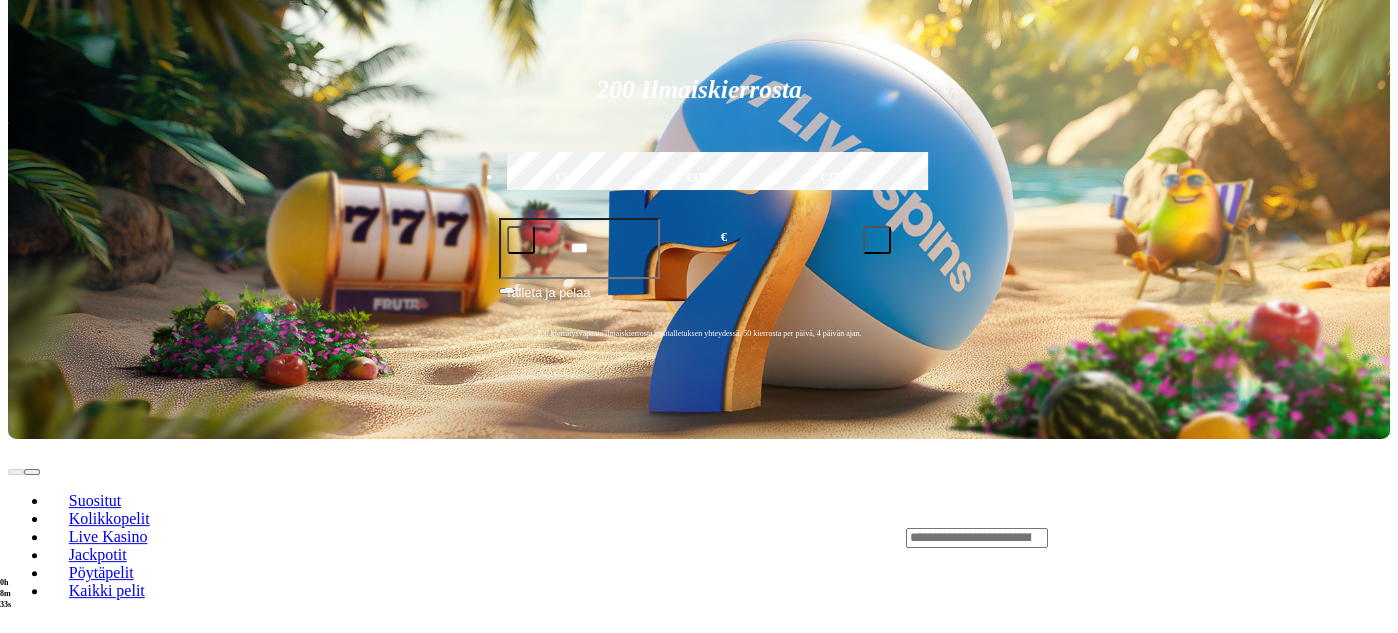 click on "Pelaa nyt" at bounding box center (77, 1245) 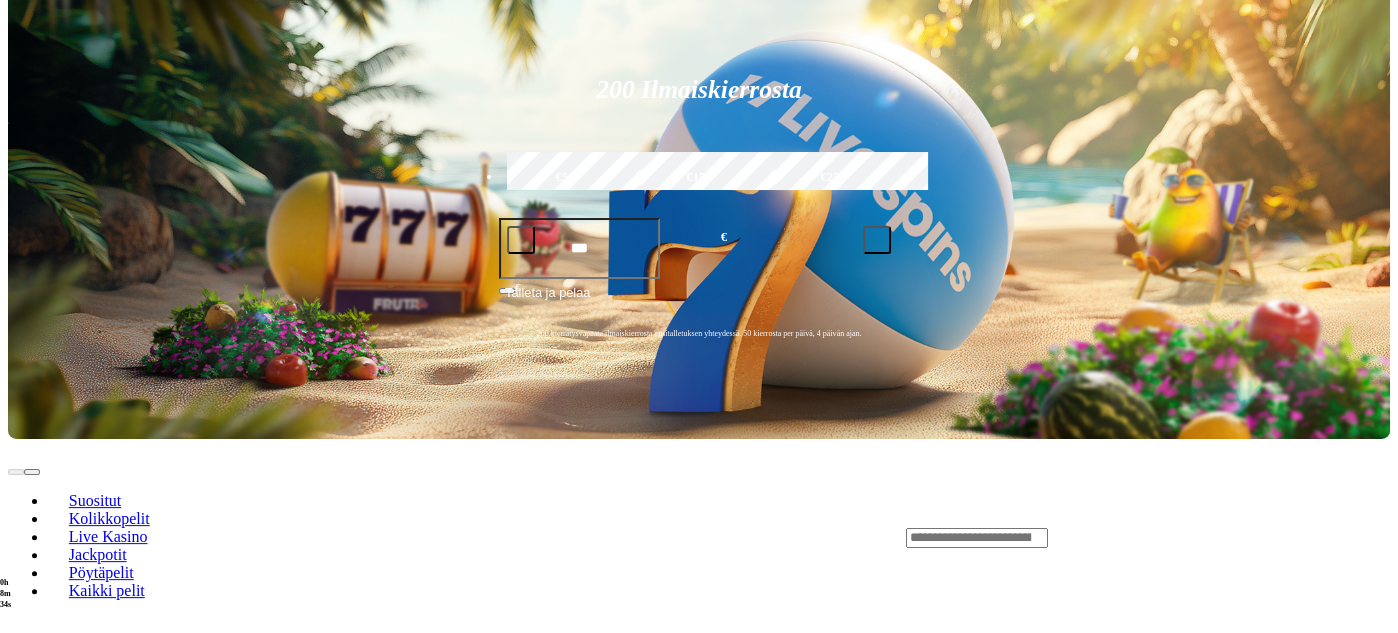 scroll, scrollTop: 0, scrollLeft: 0, axis: both 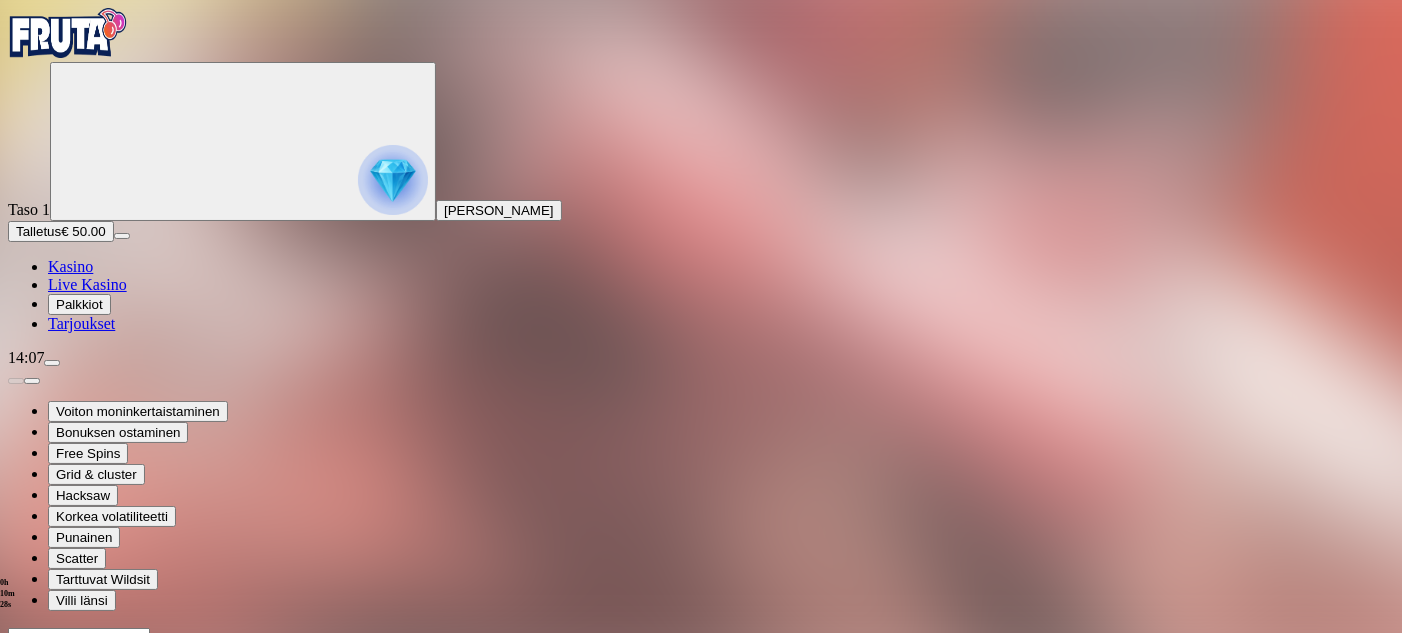 click at bounding box center [16, 820] 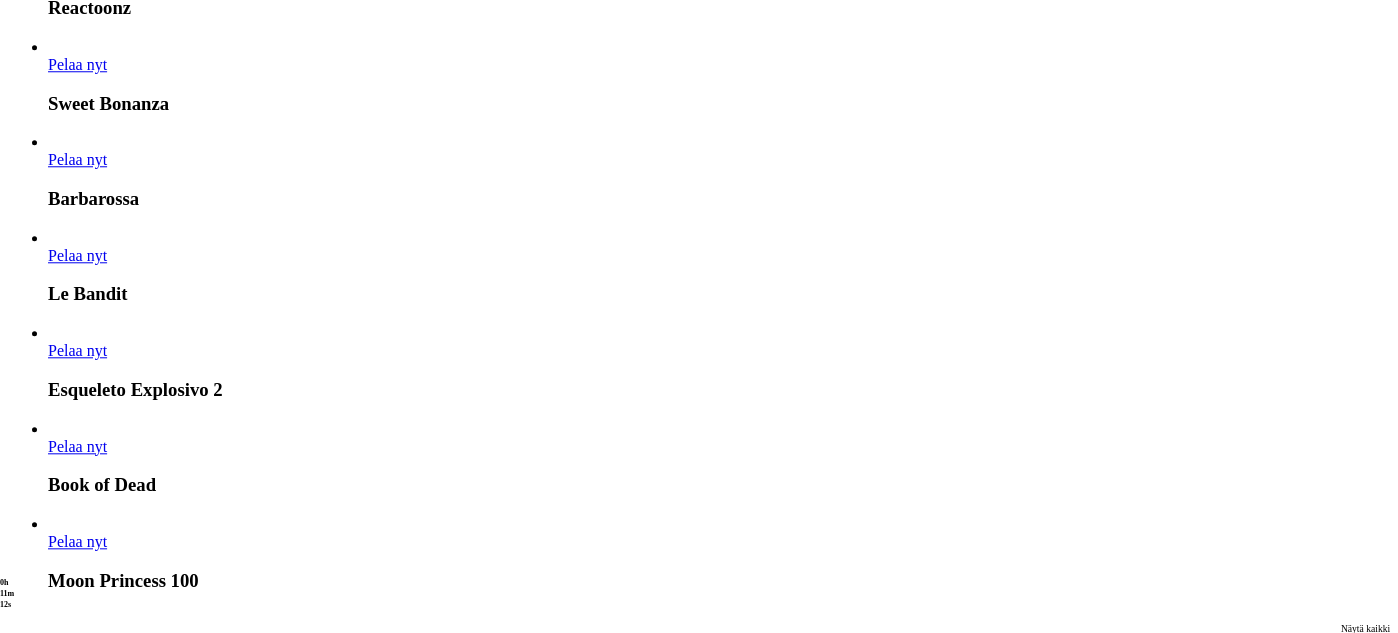 scroll, scrollTop: 1900, scrollLeft: 0, axis: vertical 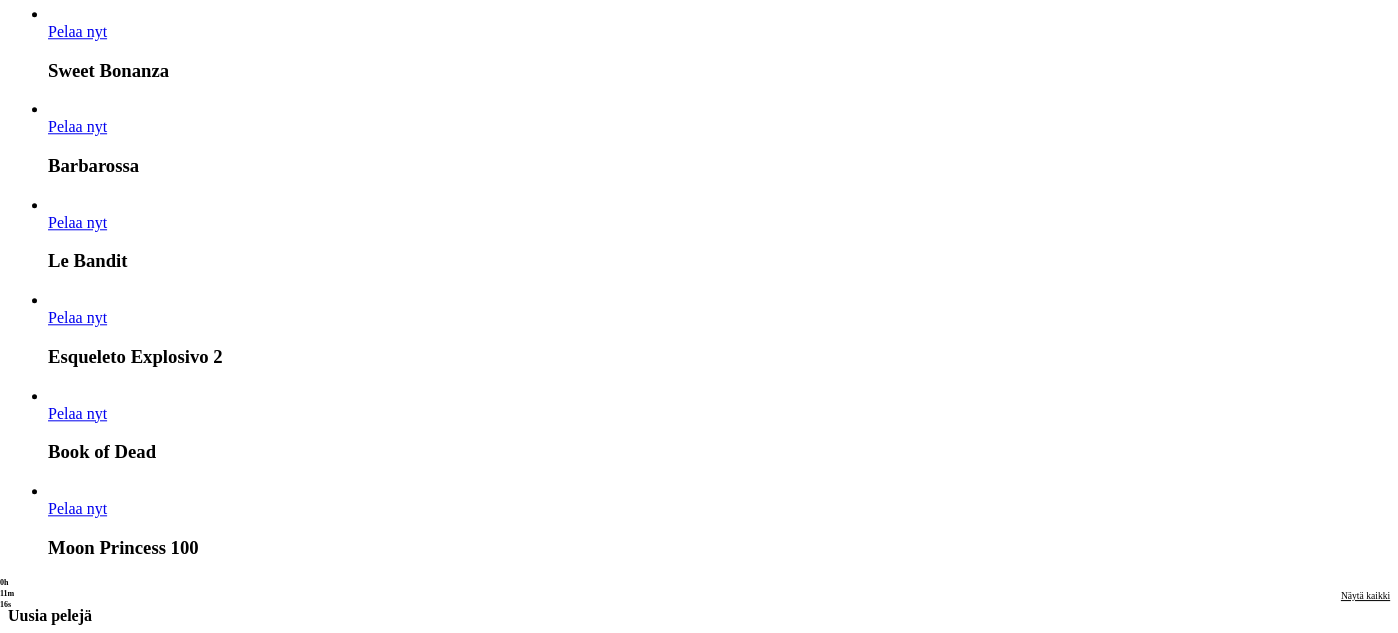 click on "Pelaa nyt" at bounding box center (77, 15759) 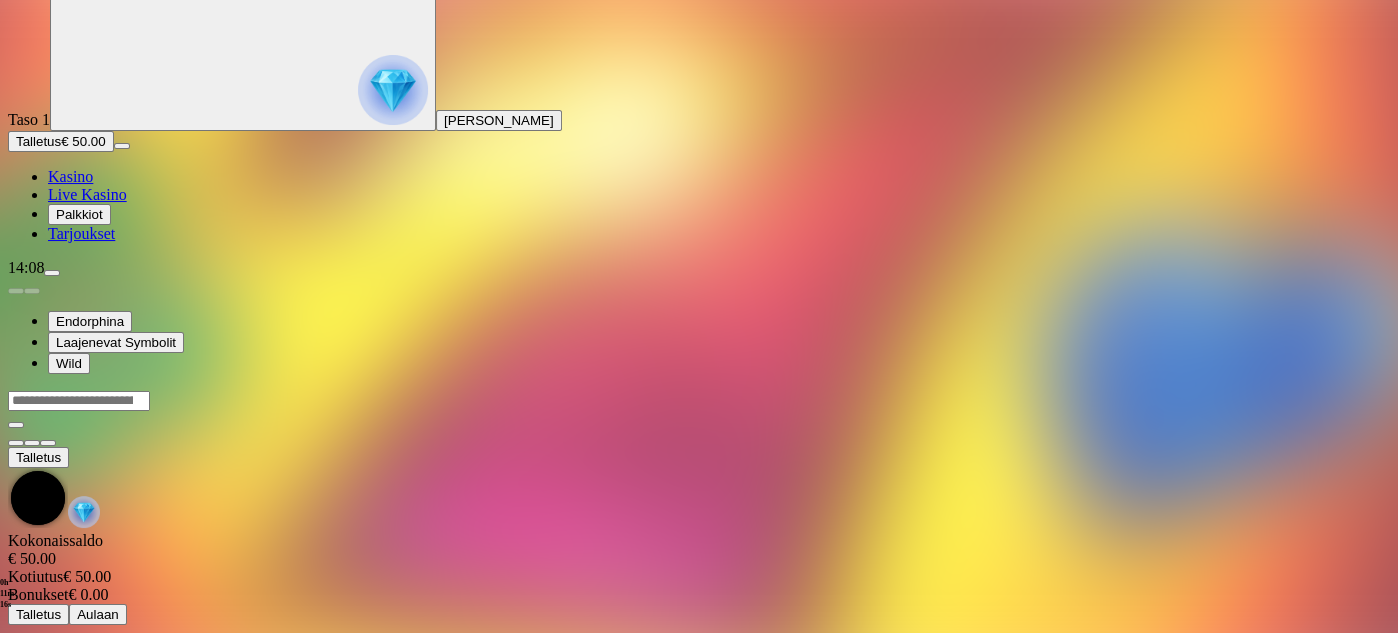 scroll, scrollTop: 0, scrollLeft: 0, axis: both 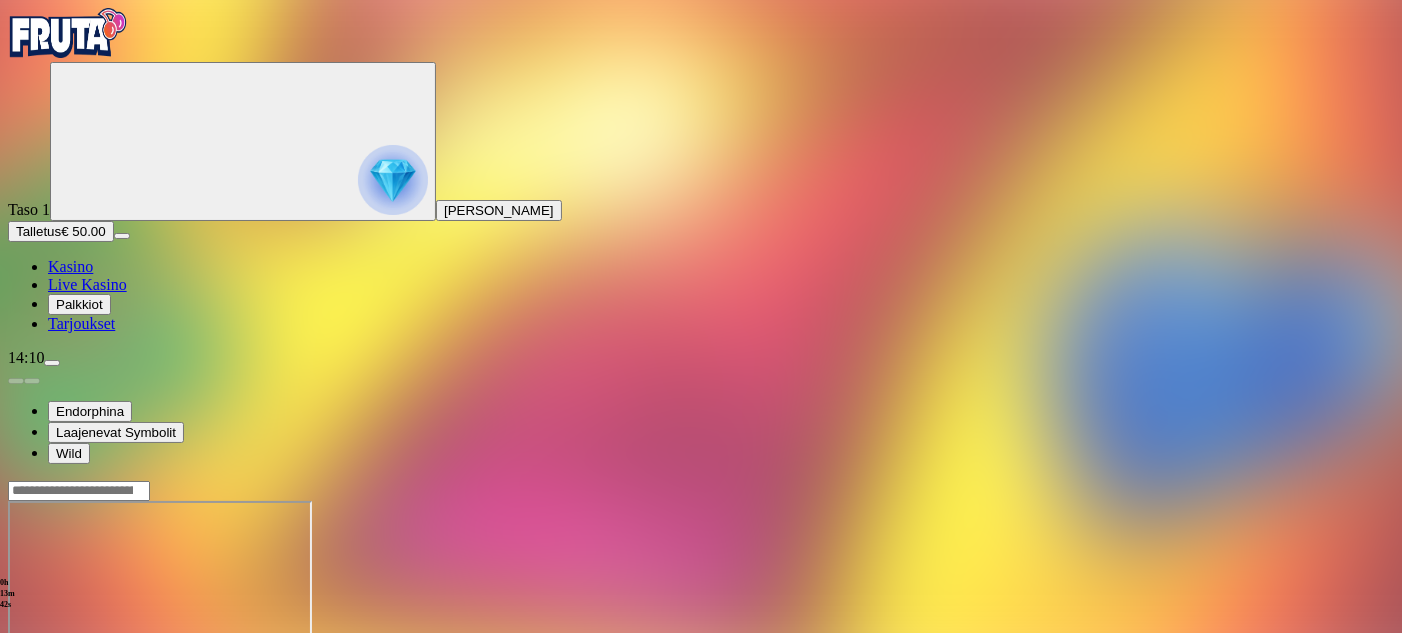 click at bounding box center (16, 673) 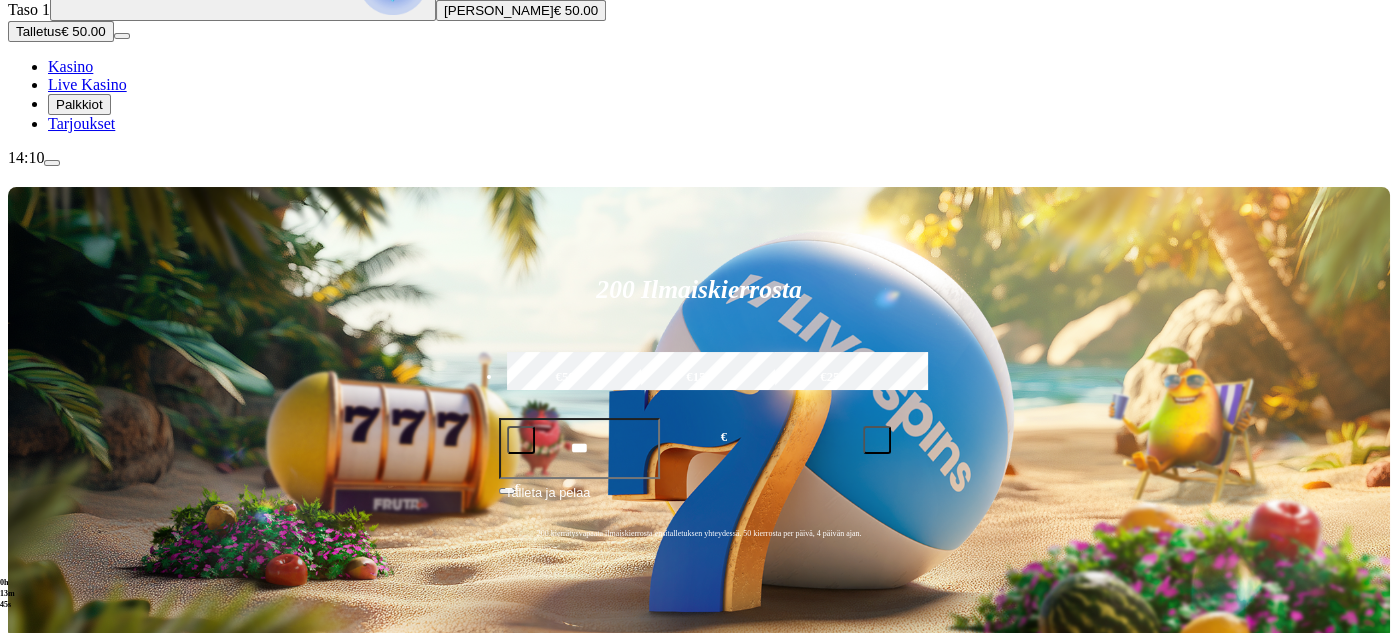 scroll, scrollTop: 400, scrollLeft: 0, axis: vertical 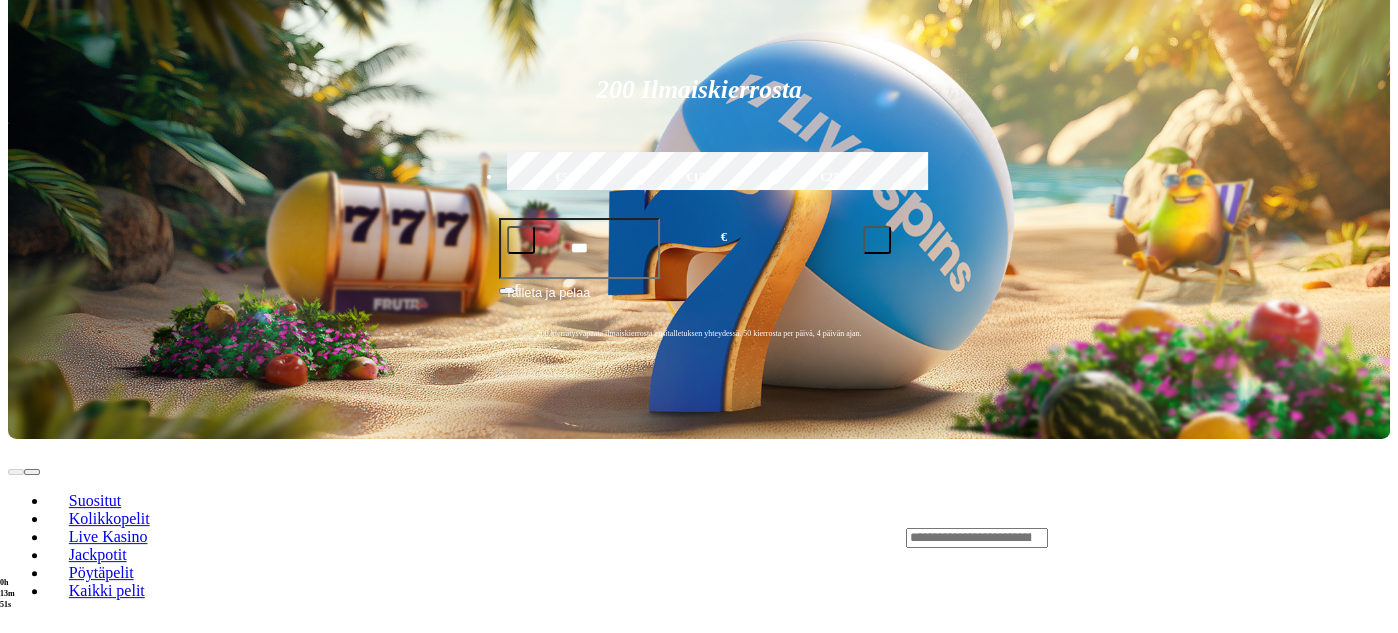 click on "Pelaa nyt" at bounding box center (77, 1149) 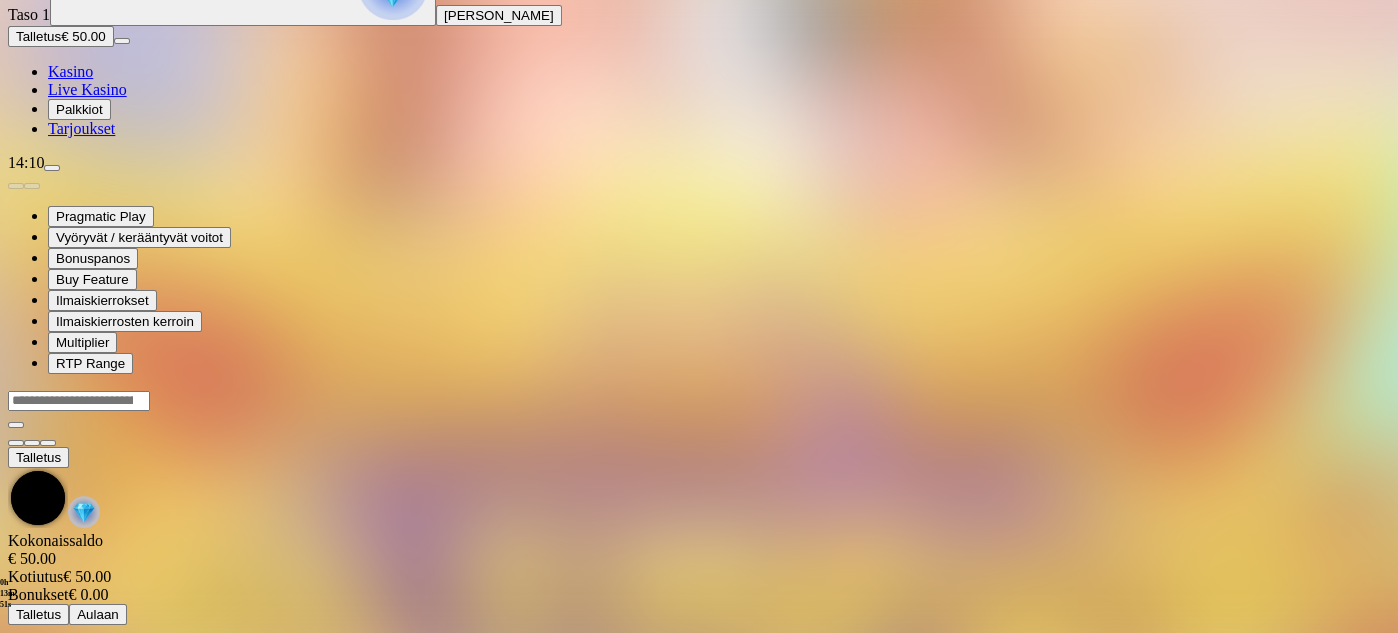 scroll, scrollTop: 0, scrollLeft: 0, axis: both 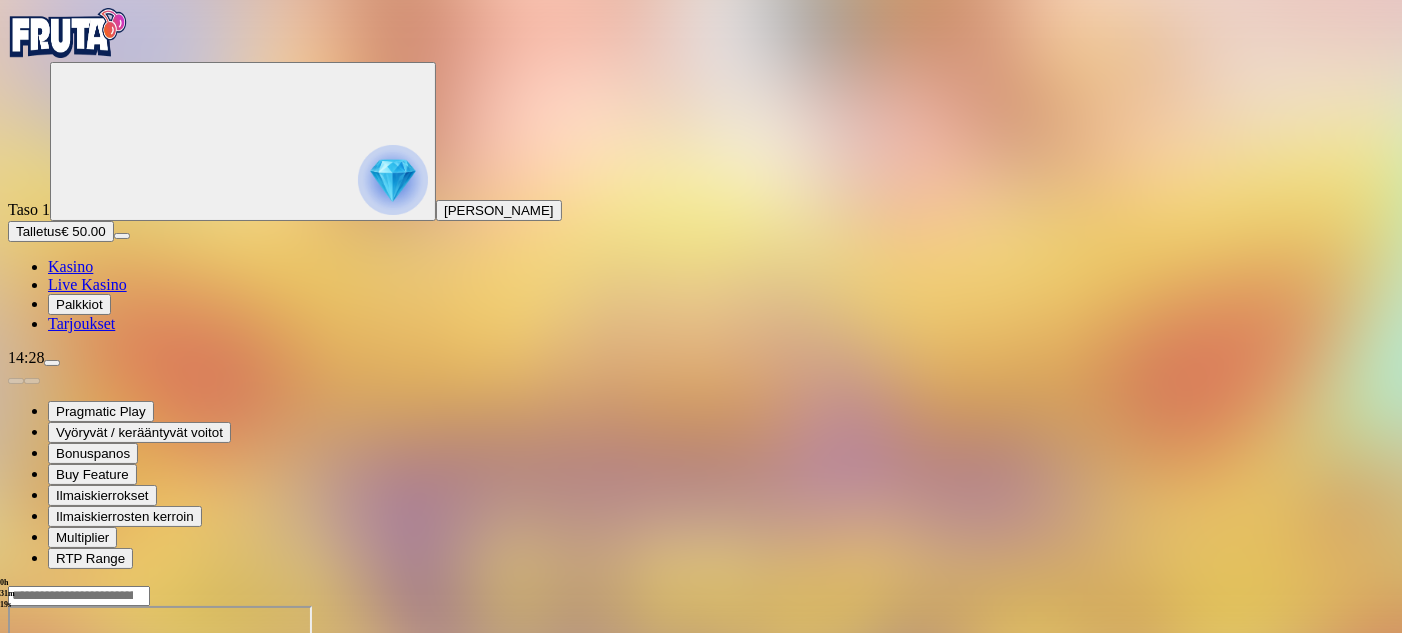 click at bounding box center (16, 778) 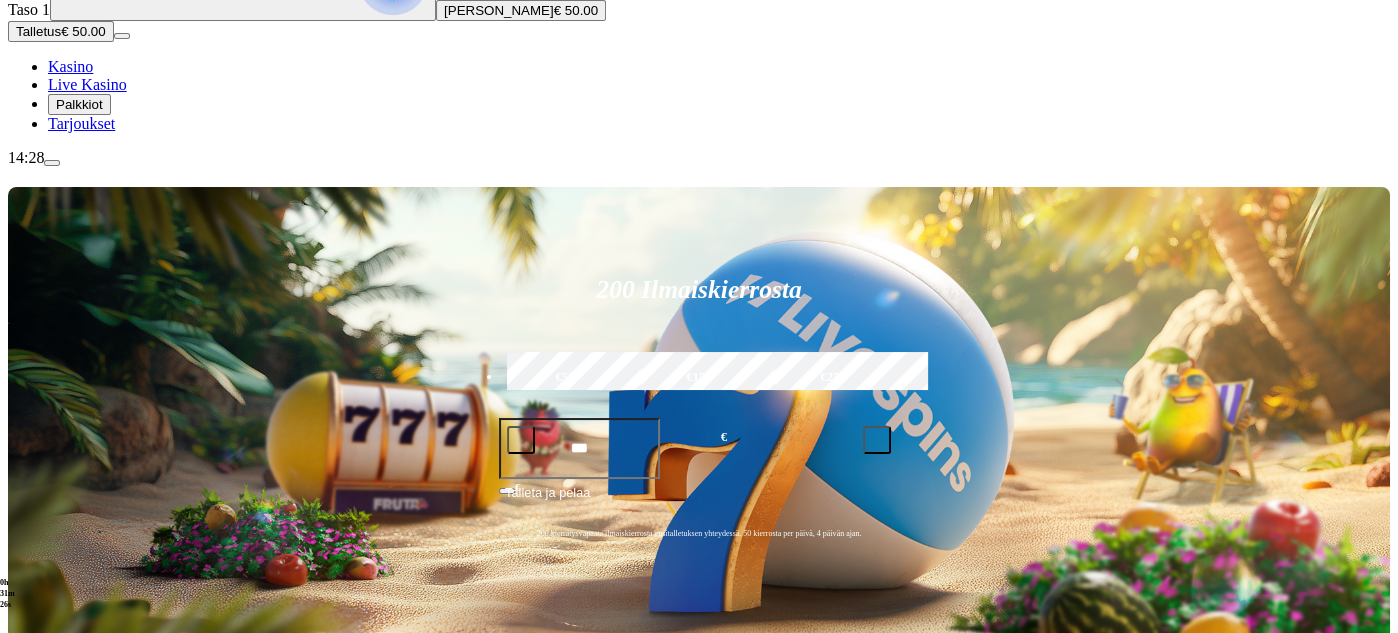 scroll, scrollTop: 0, scrollLeft: 0, axis: both 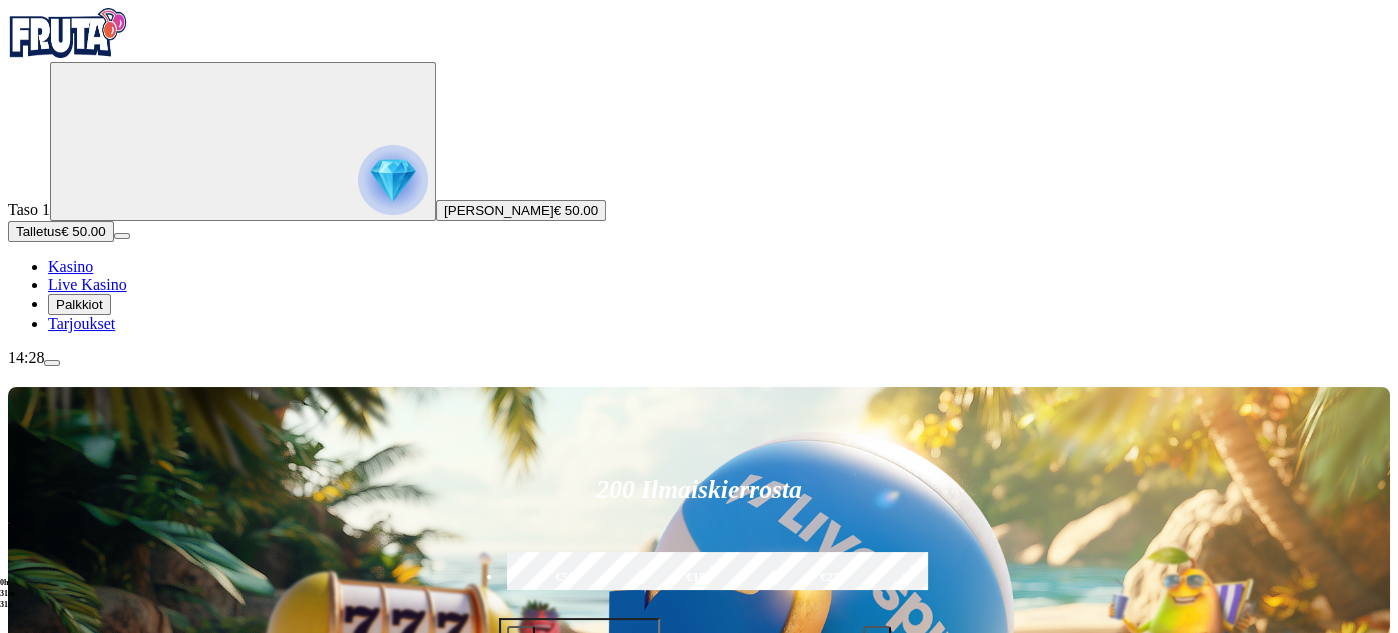 click on "200 Ilmaiskierrosta €50 €150 €250 *** € € Talleta ja pelaa 200 kierrätysvapaata ilmaiskierrosta ensitalletuksen yhteydessä. 50 kierrosta per päivä, 4 päivän ajan." at bounding box center (699, 604) 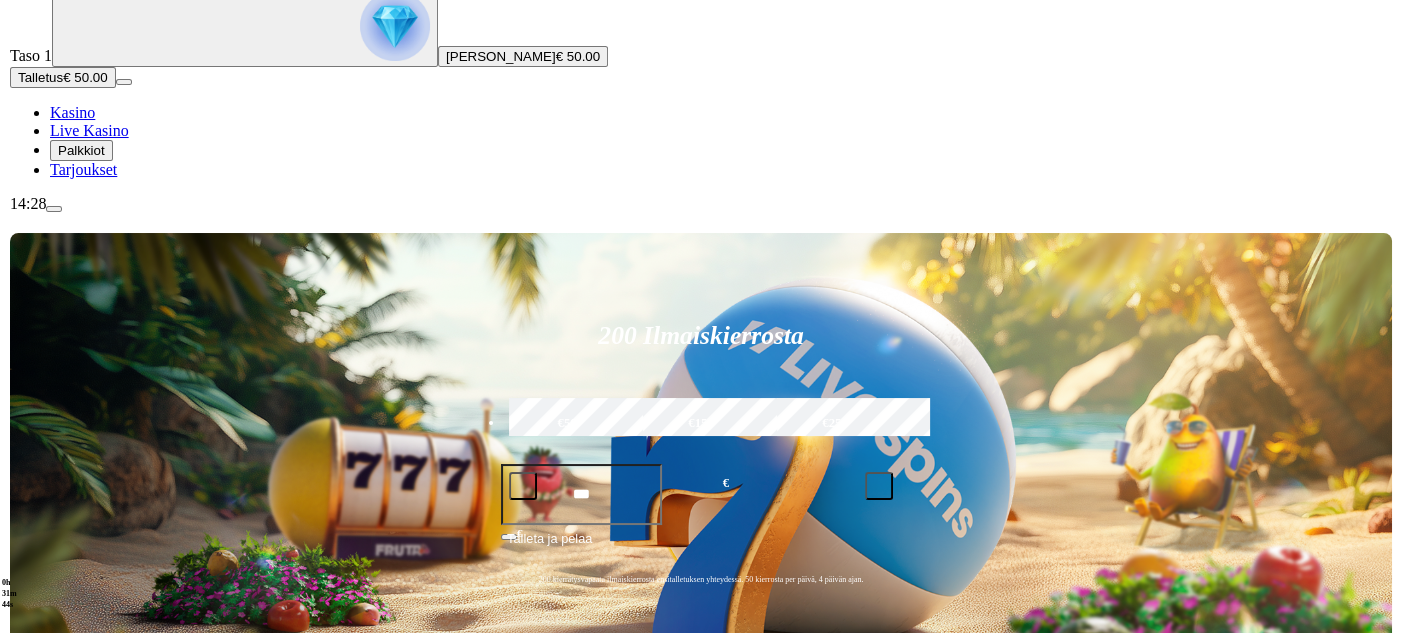 scroll, scrollTop: 0, scrollLeft: 0, axis: both 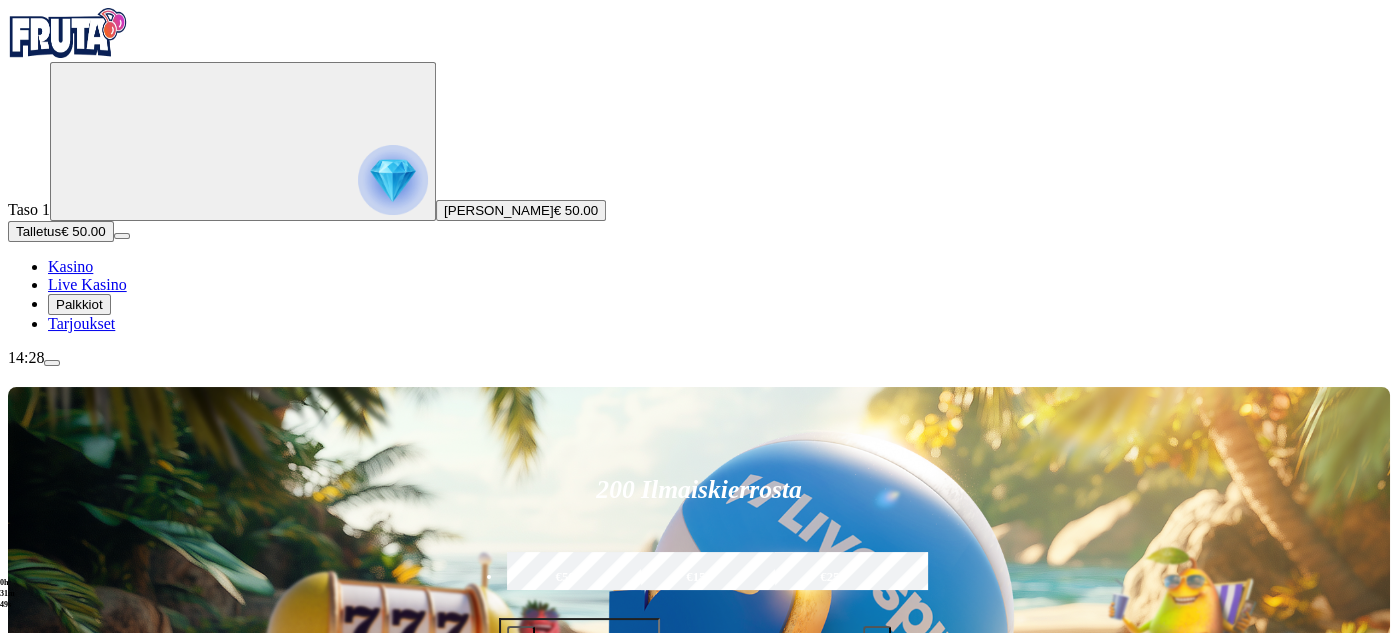 click at bounding box center [52, 363] 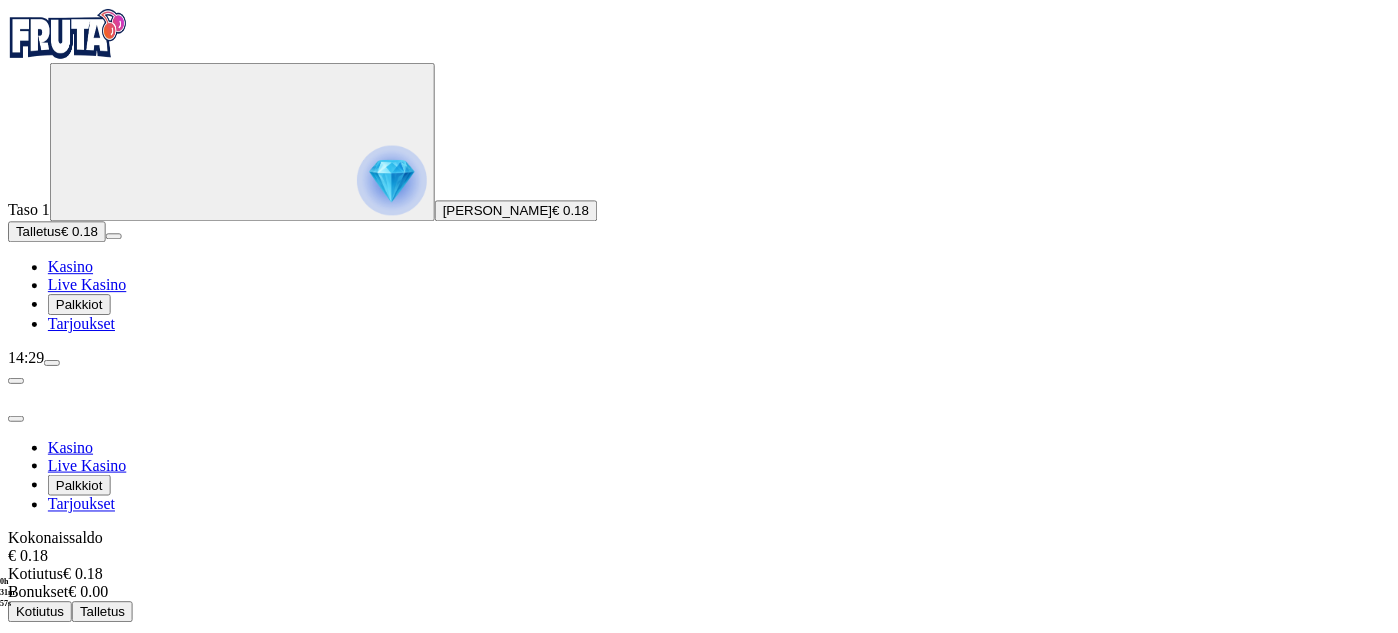 scroll, scrollTop: 75, scrollLeft: 0, axis: vertical 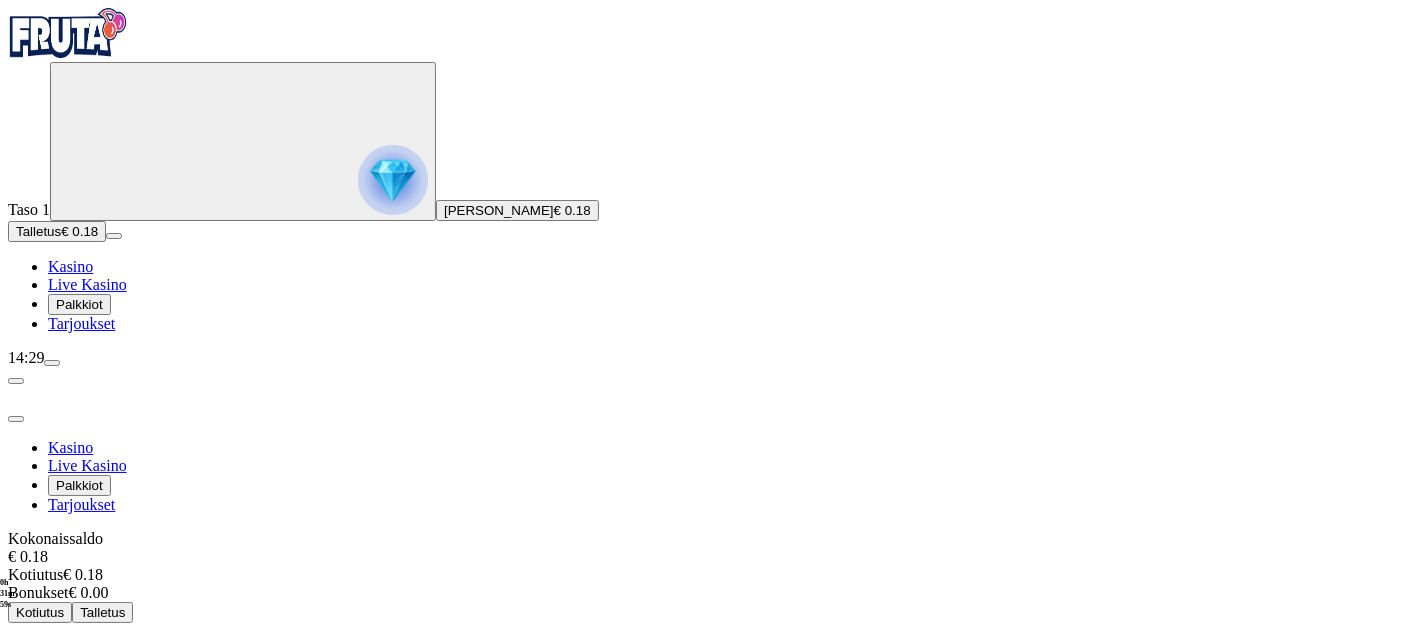 click on "Kirjaudu ulos" at bounding box center [54, 854] 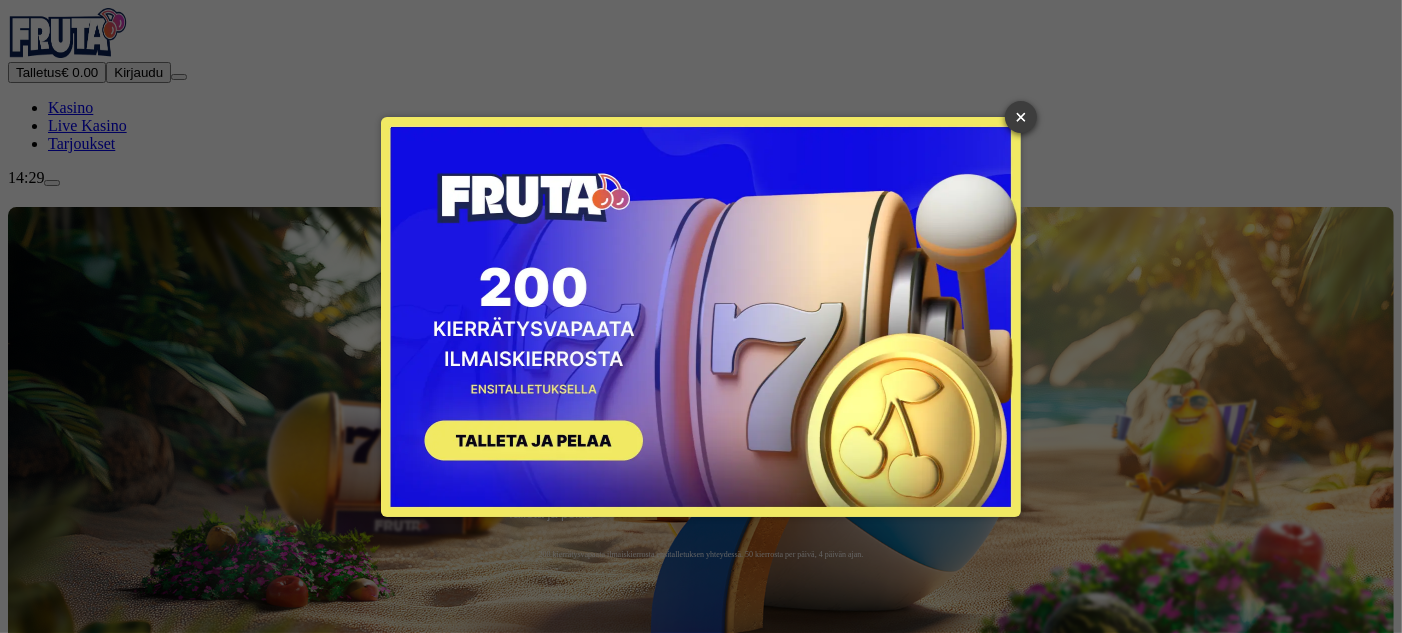 click on "×" at bounding box center [1021, 117] 